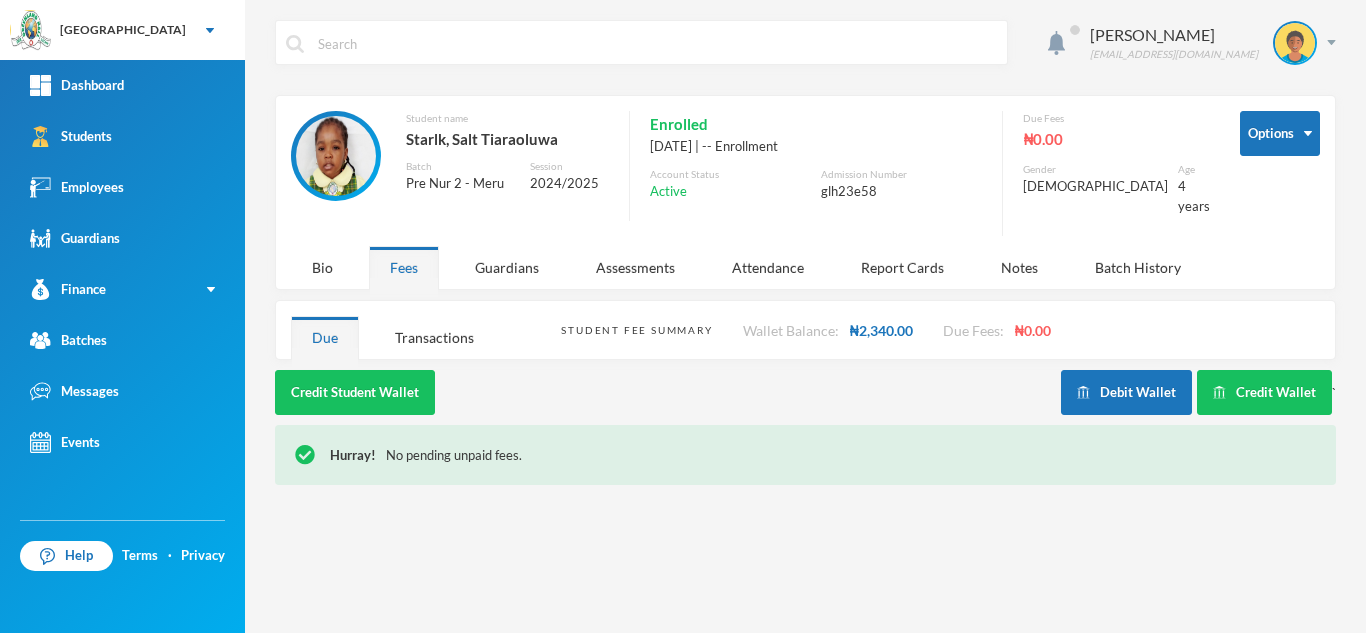 scroll, scrollTop: 0, scrollLeft: 0, axis: both 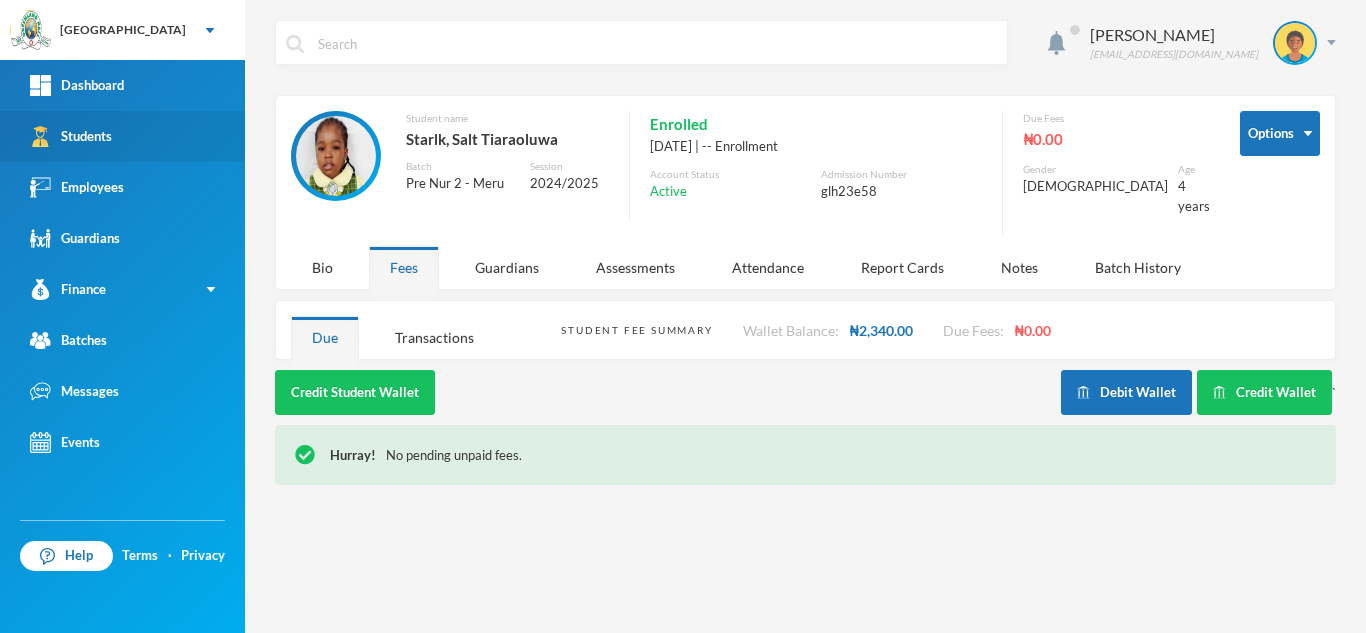 click on "Students" at bounding box center (122, 136) 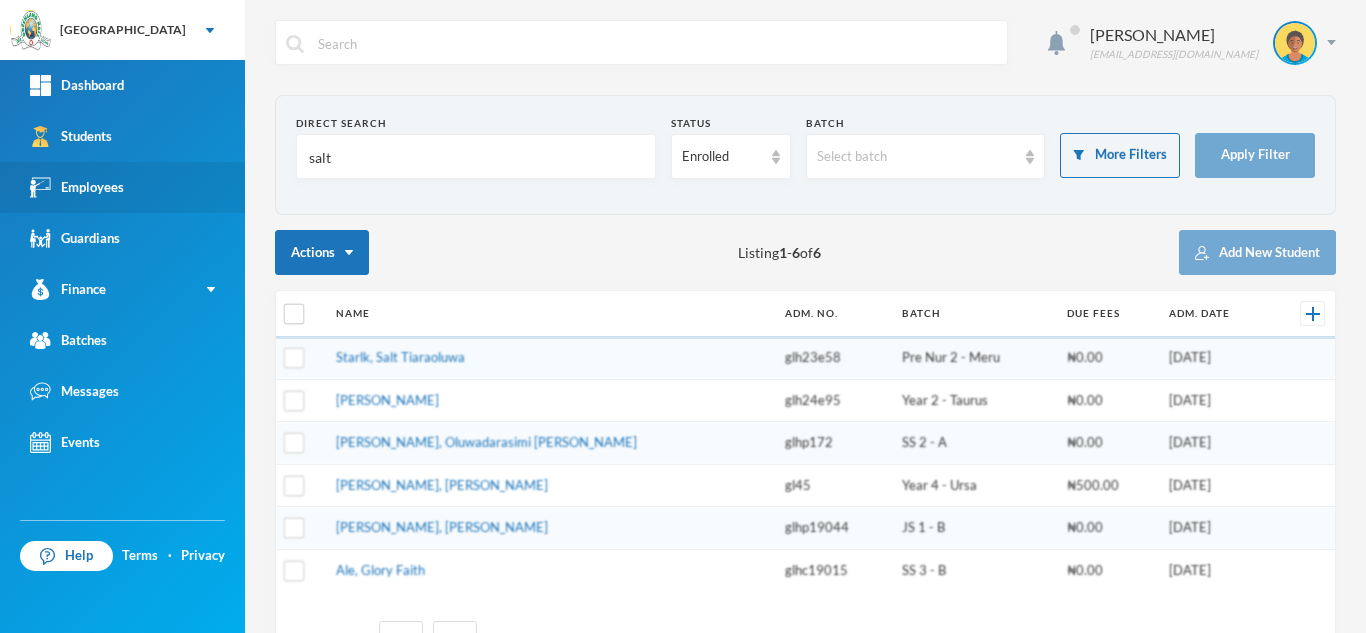 drag, startPoint x: 306, startPoint y: 160, endPoint x: 137, endPoint y: 183, distance: 170.5579 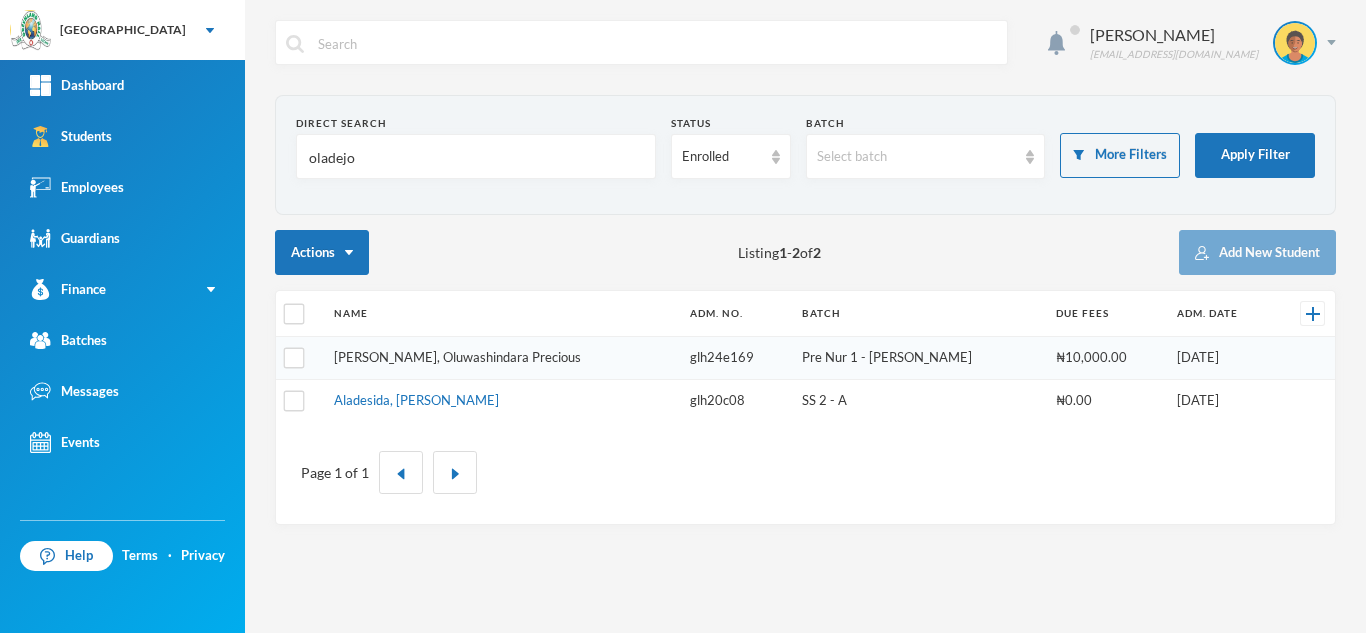 type on "oladejo" 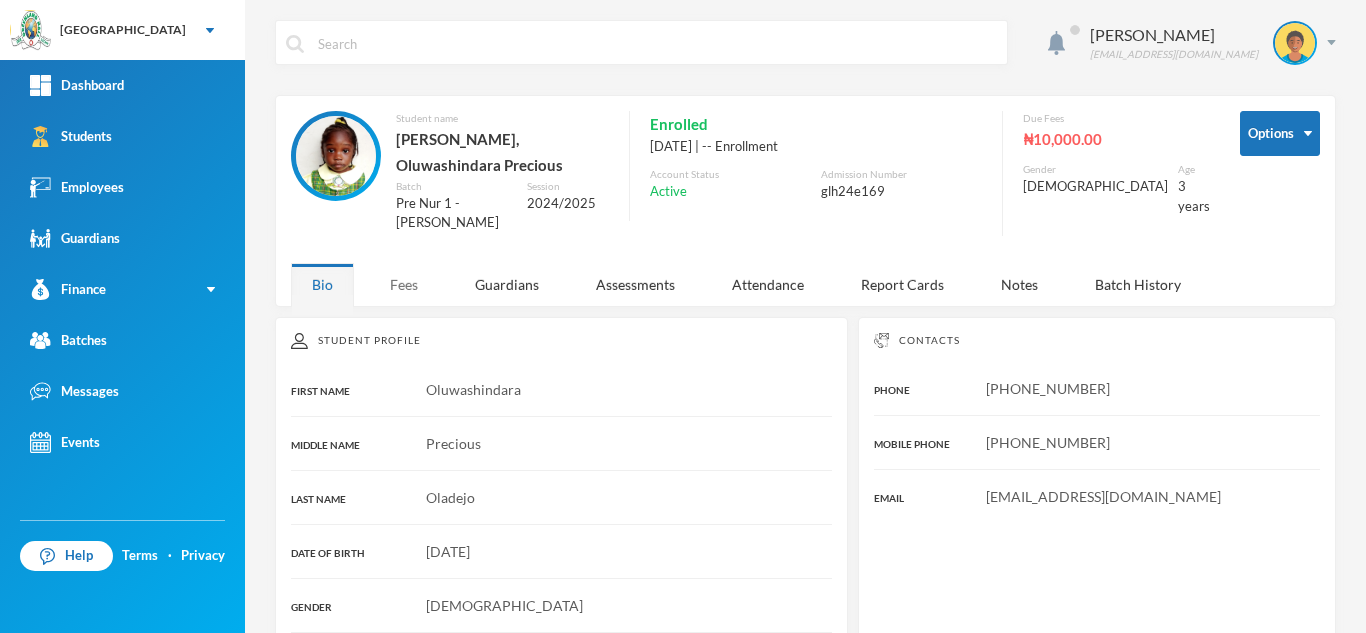 click on "Fees" at bounding box center [404, 284] 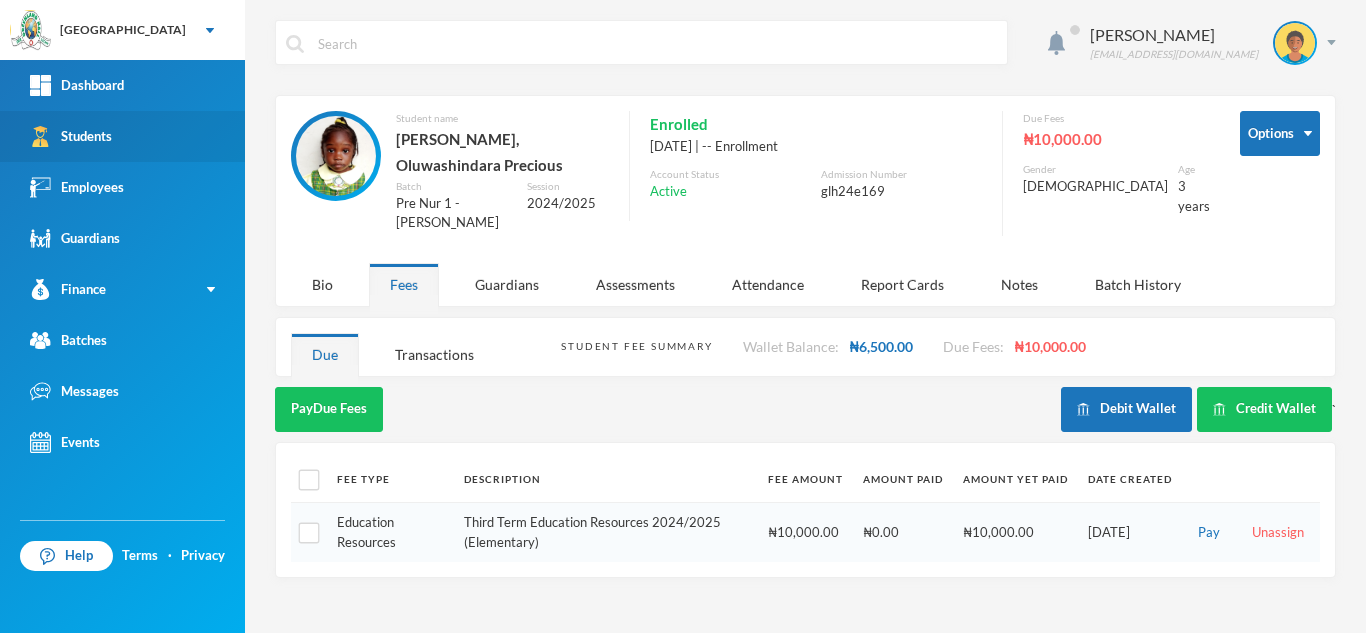 click on "Students" at bounding box center (122, 136) 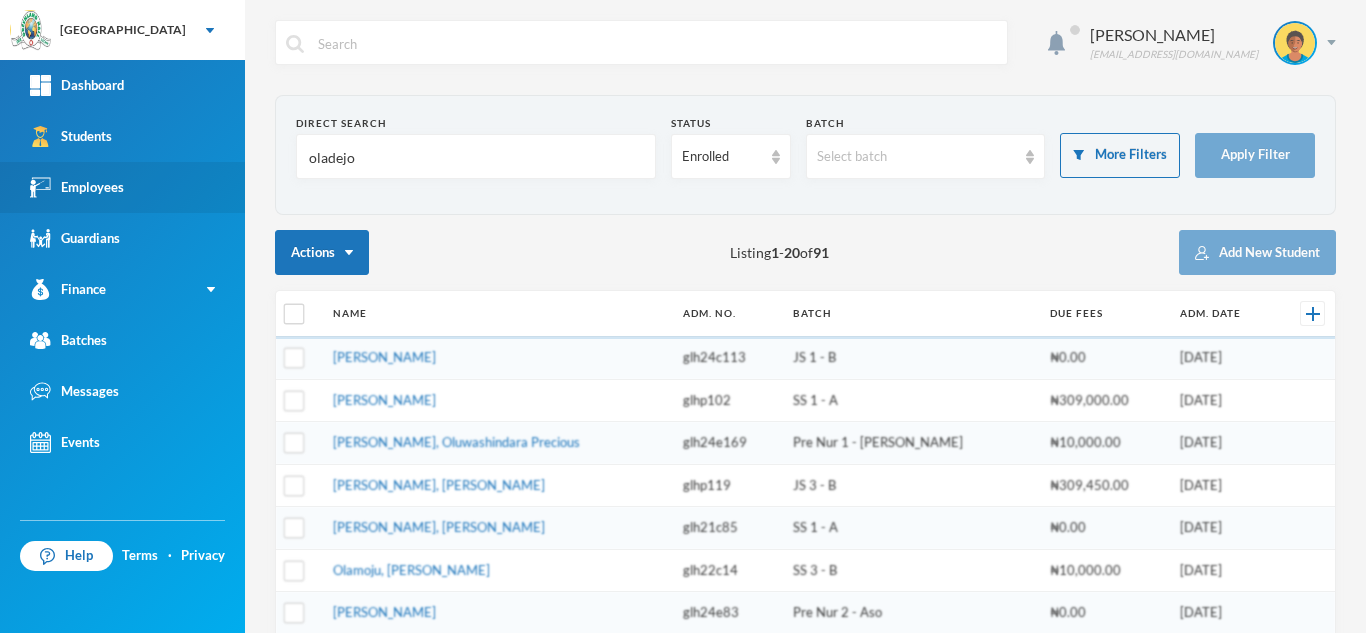 drag, startPoint x: 384, startPoint y: 152, endPoint x: 72, endPoint y: 172, distance: 312.64038 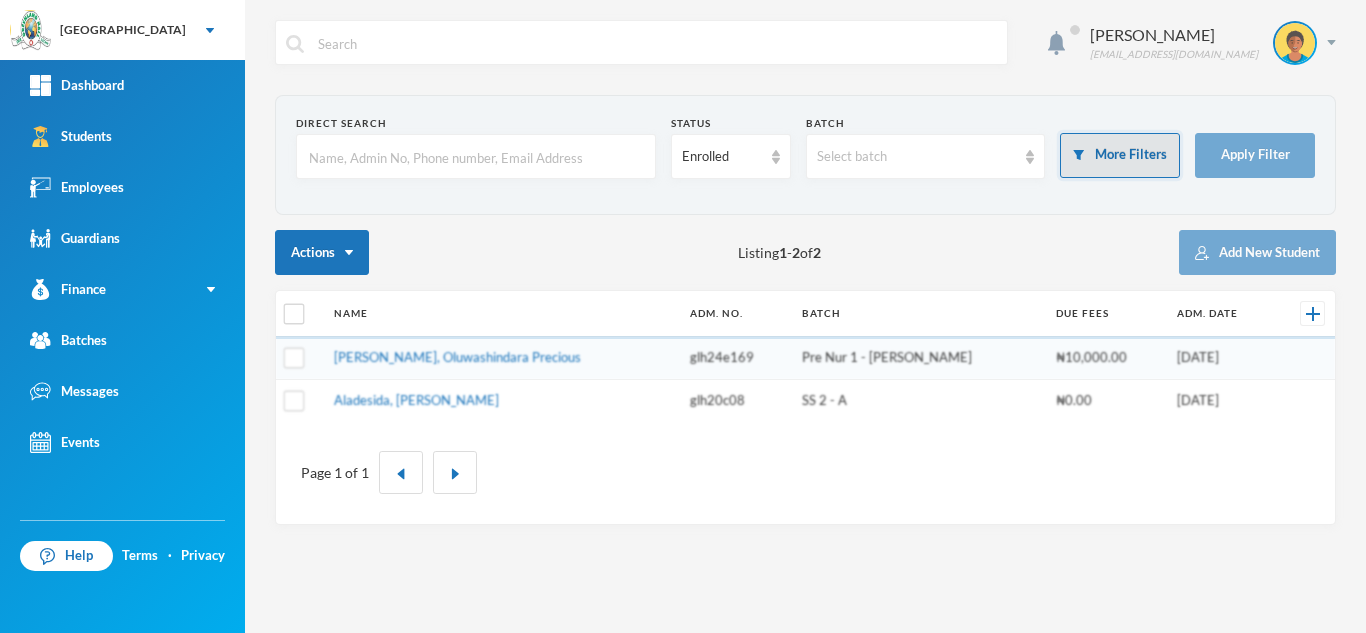 type 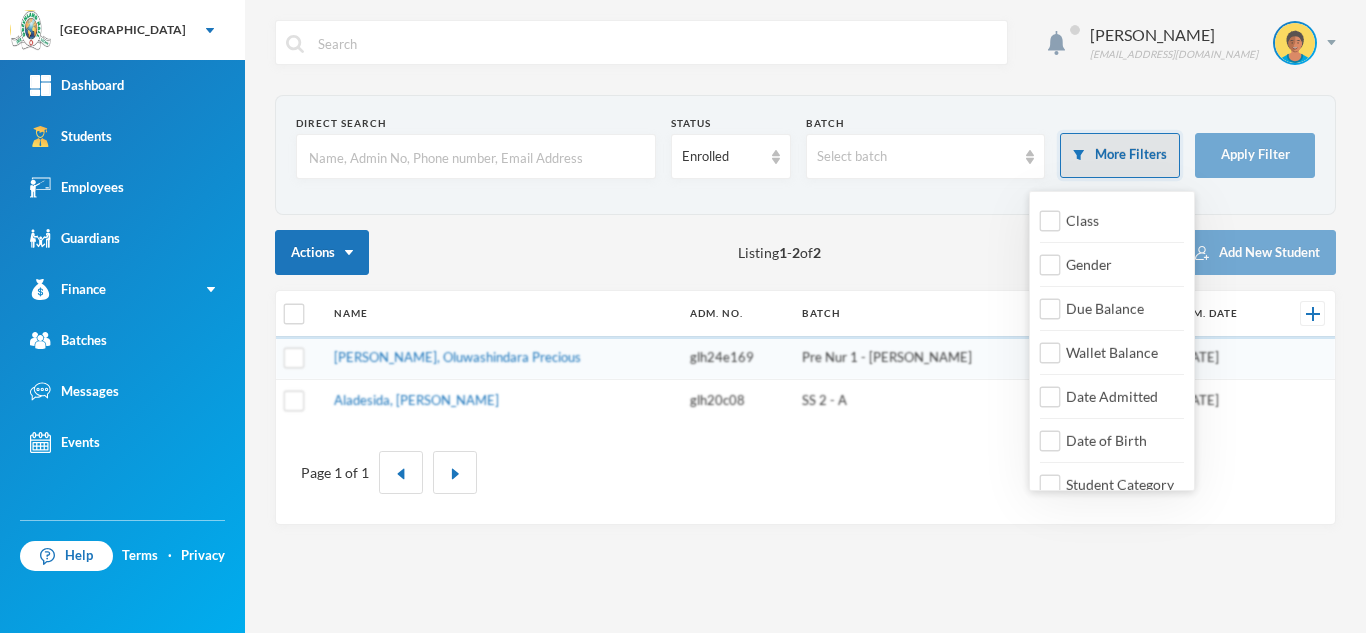 click on "More Filters" at bounding box center (1120, 155) 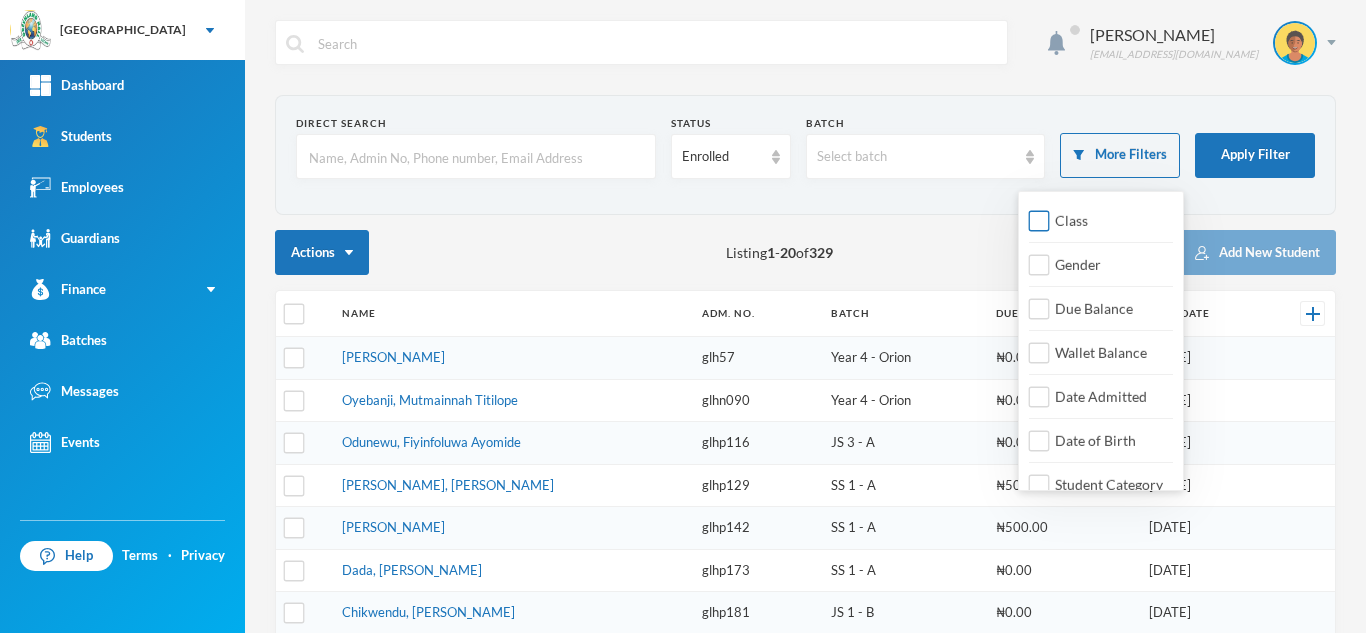 click on "Class" at bounding box center (1039, 221) 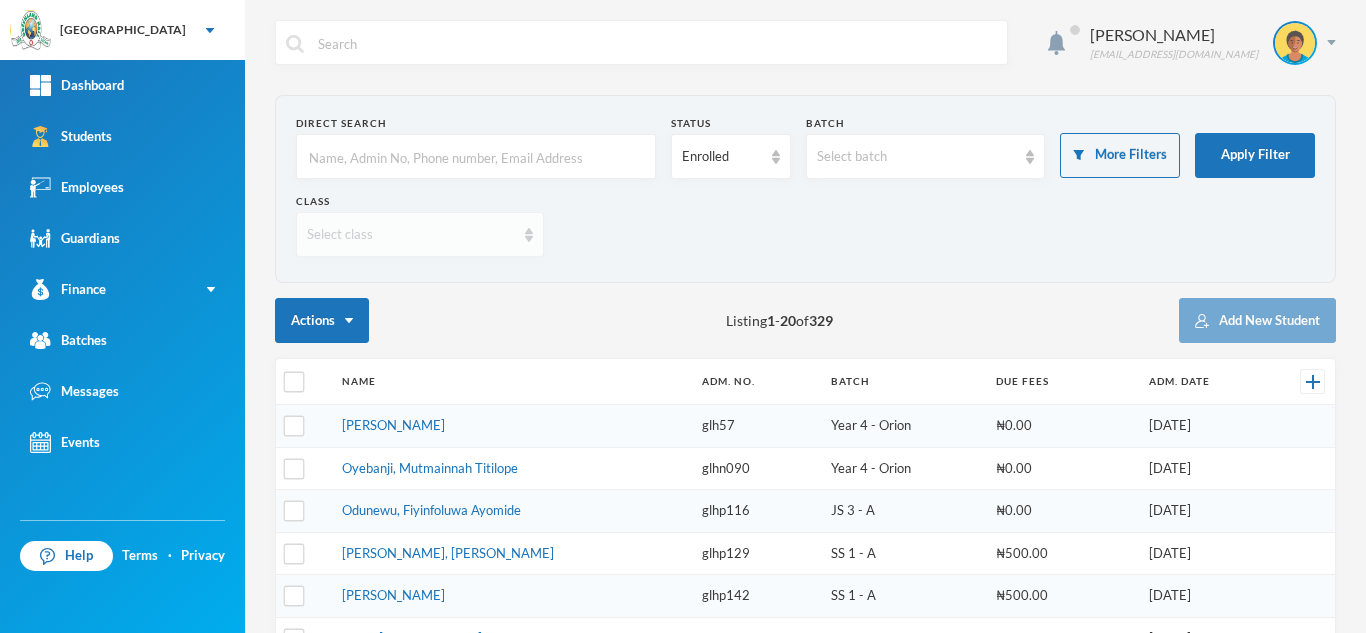 click on "Select class" at bounding box center (420, 234) 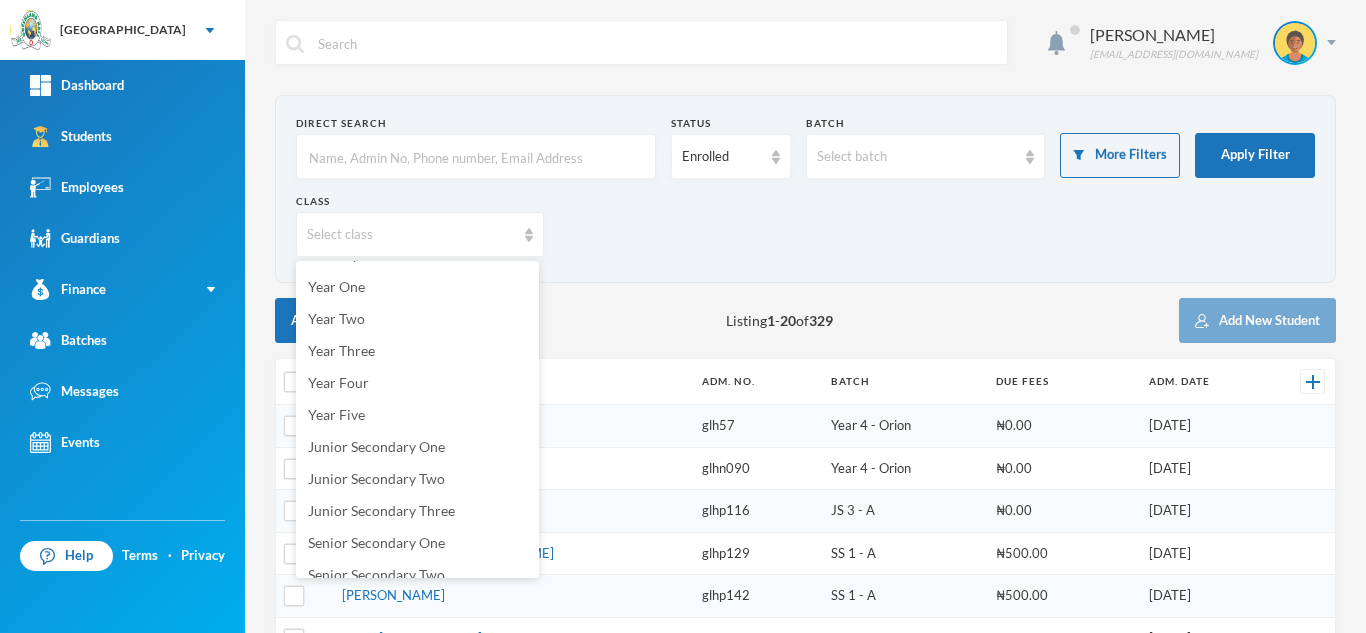 scroll, scrollTop: 202, scrollLeft: 0, axis: vertical 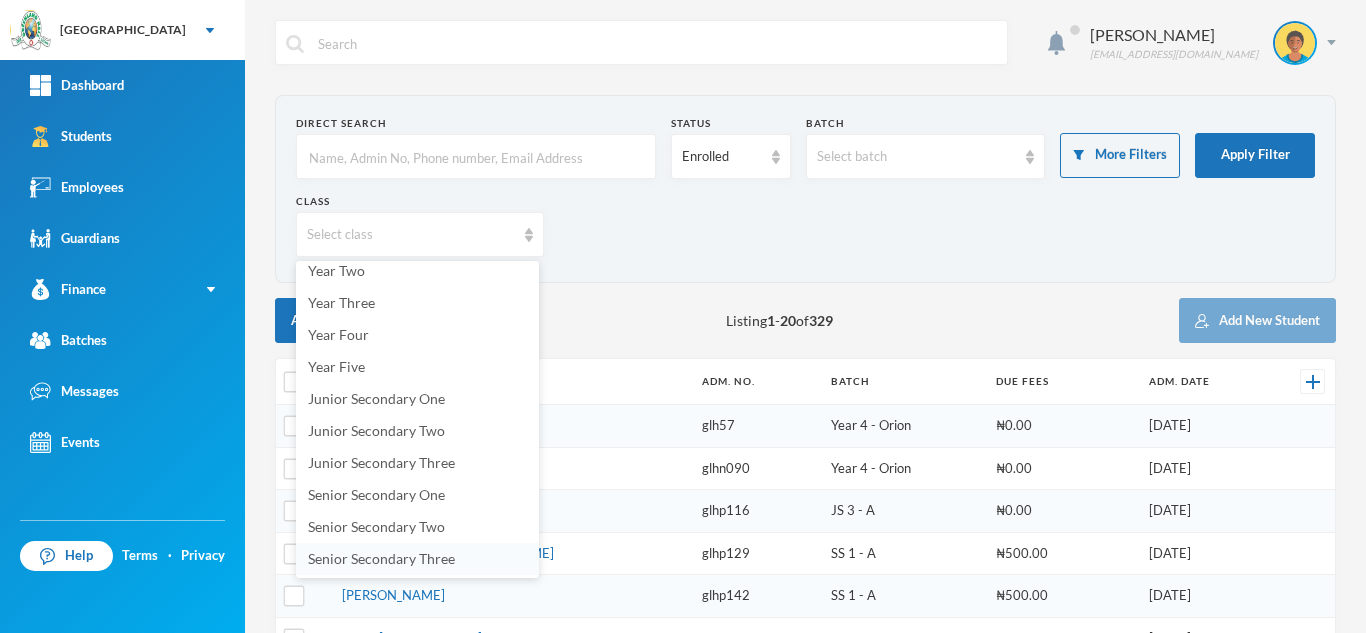 click on "Senior Secondary Three" at bounding box center [381, 558] 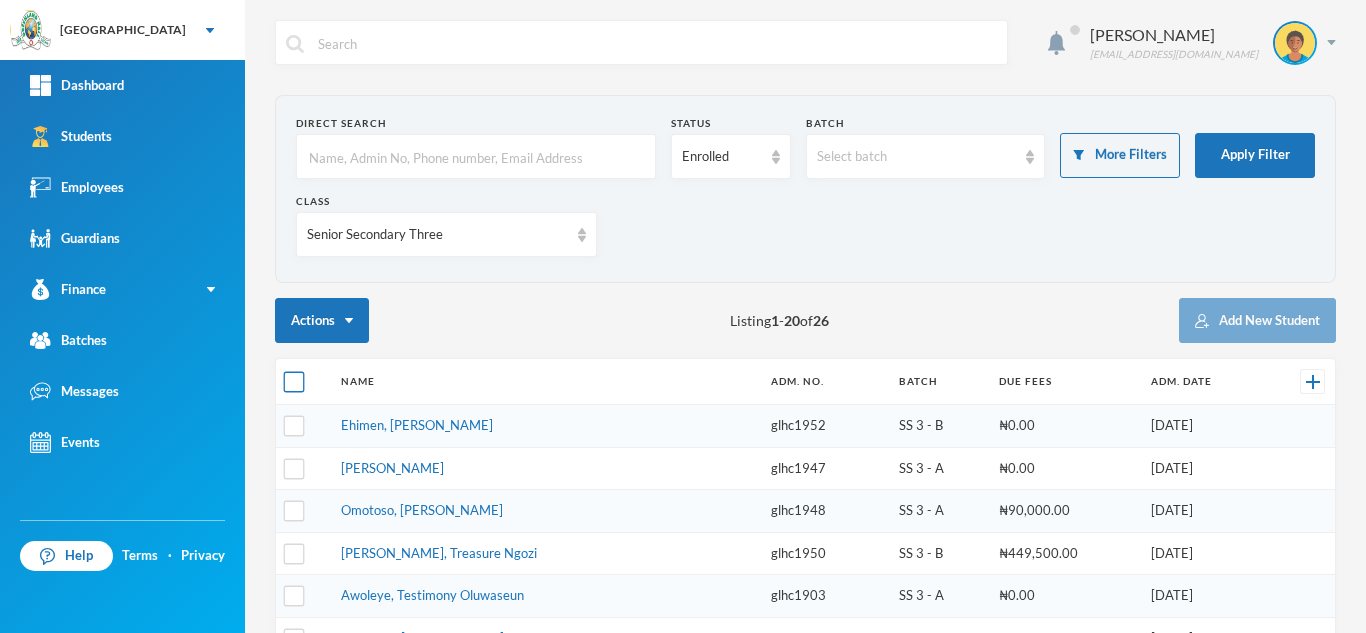 click at bounding box center (294, 382) 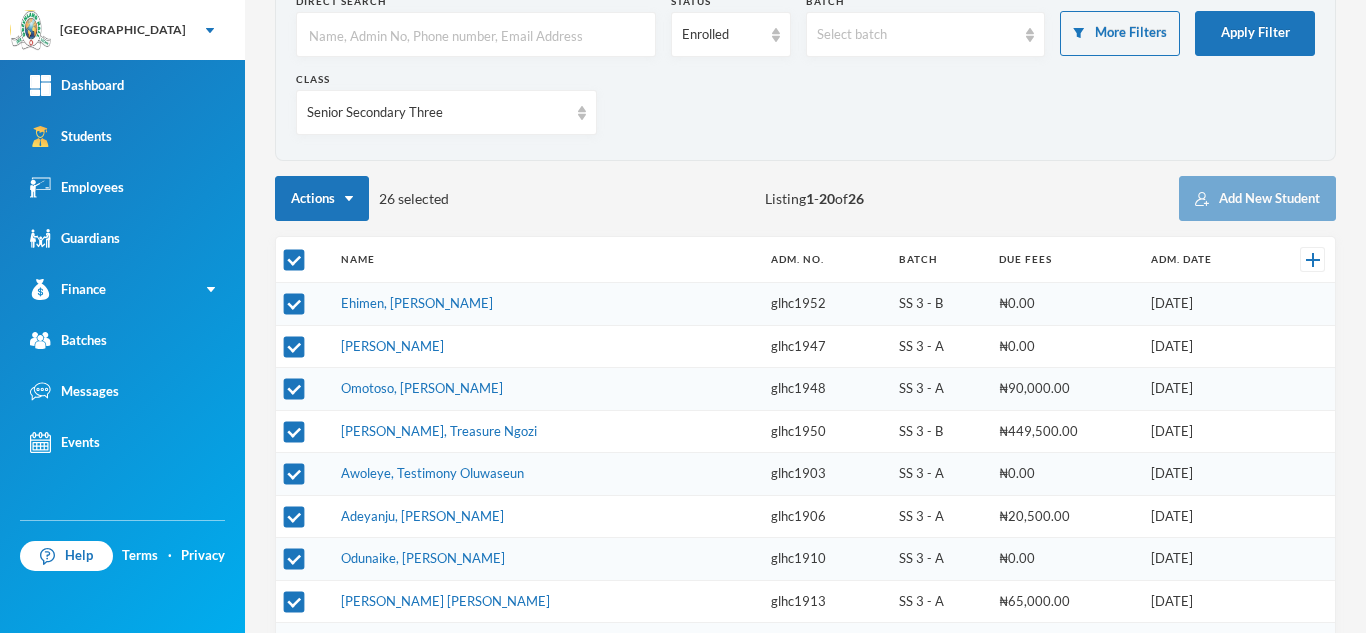 scroll, scrollTop: 185, scrollLeft: 0, axis: vertical 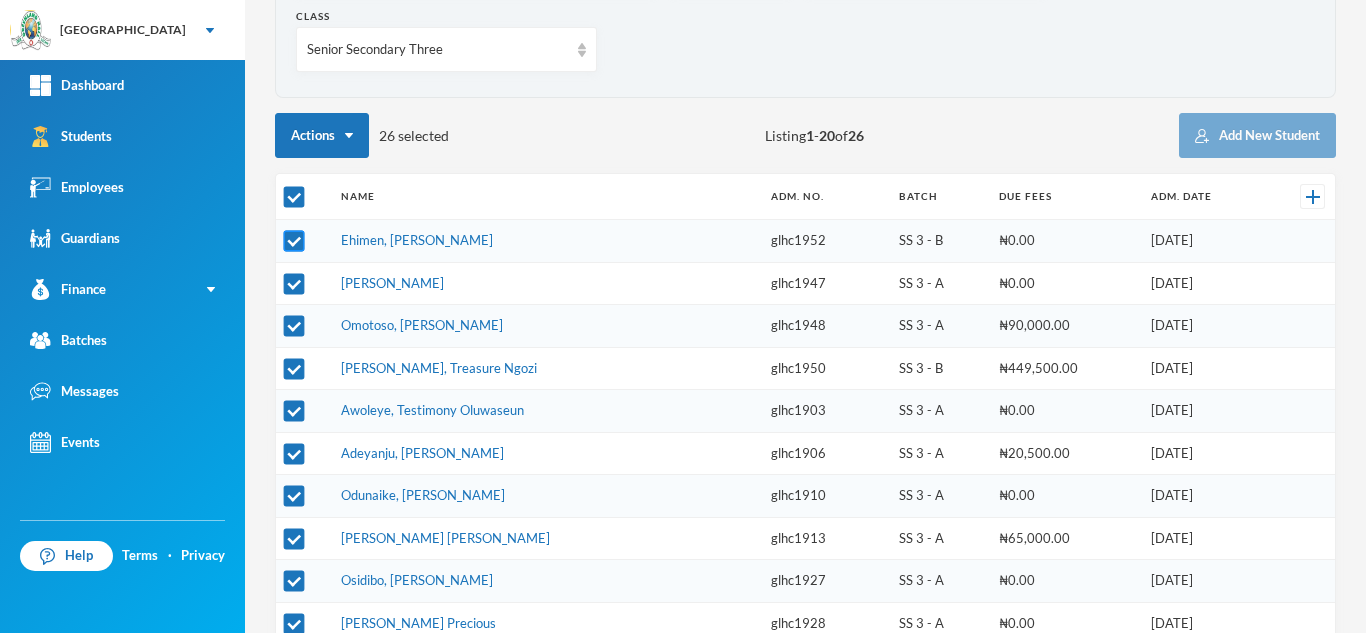 click at bounding box center [294, 241] 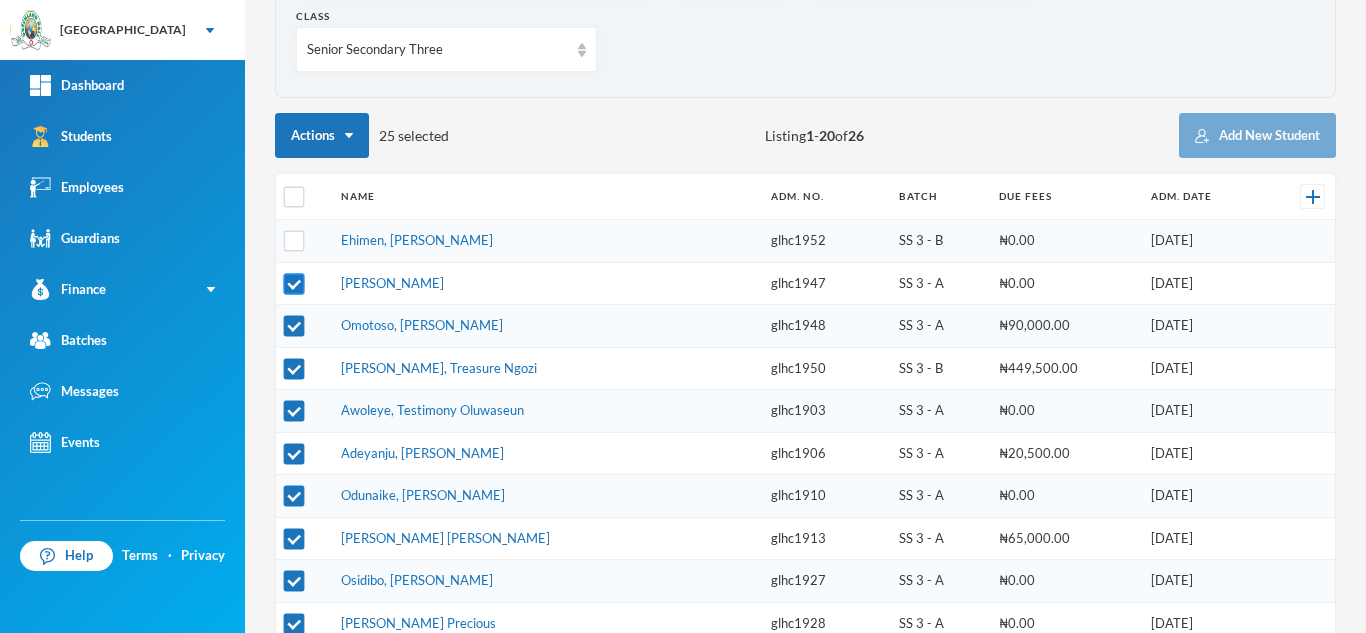 click at bounding box center (294, 283) 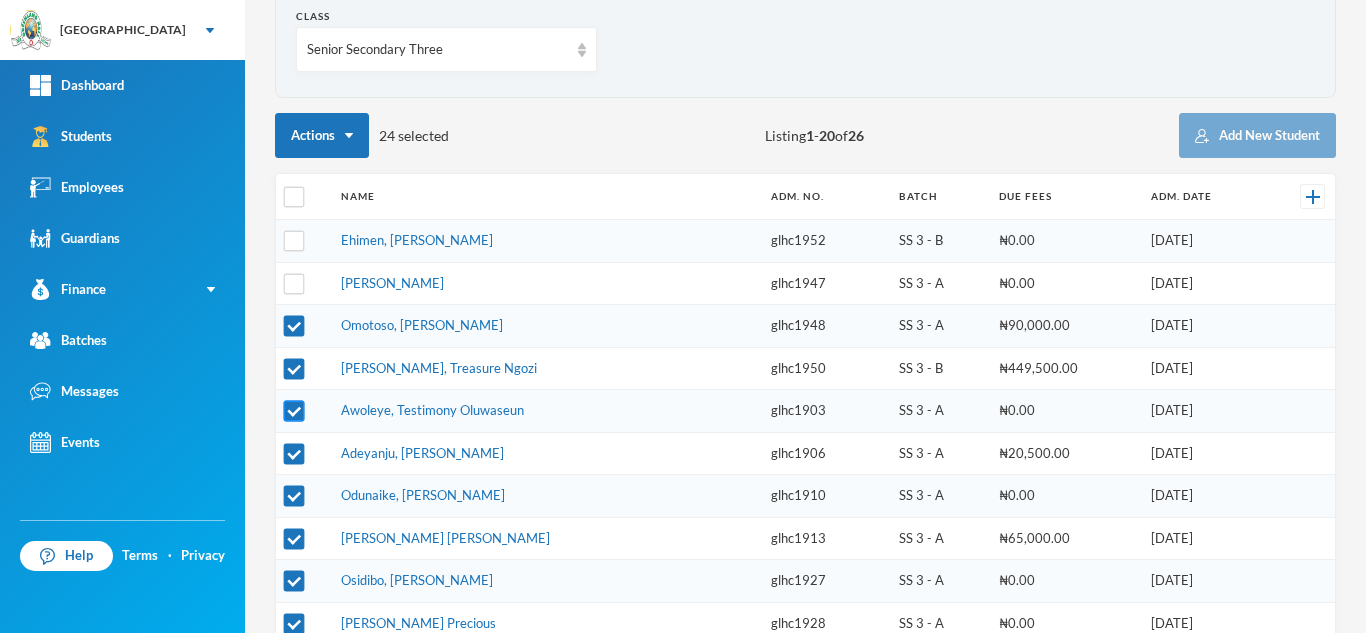 click at bounding box center [294, 411] 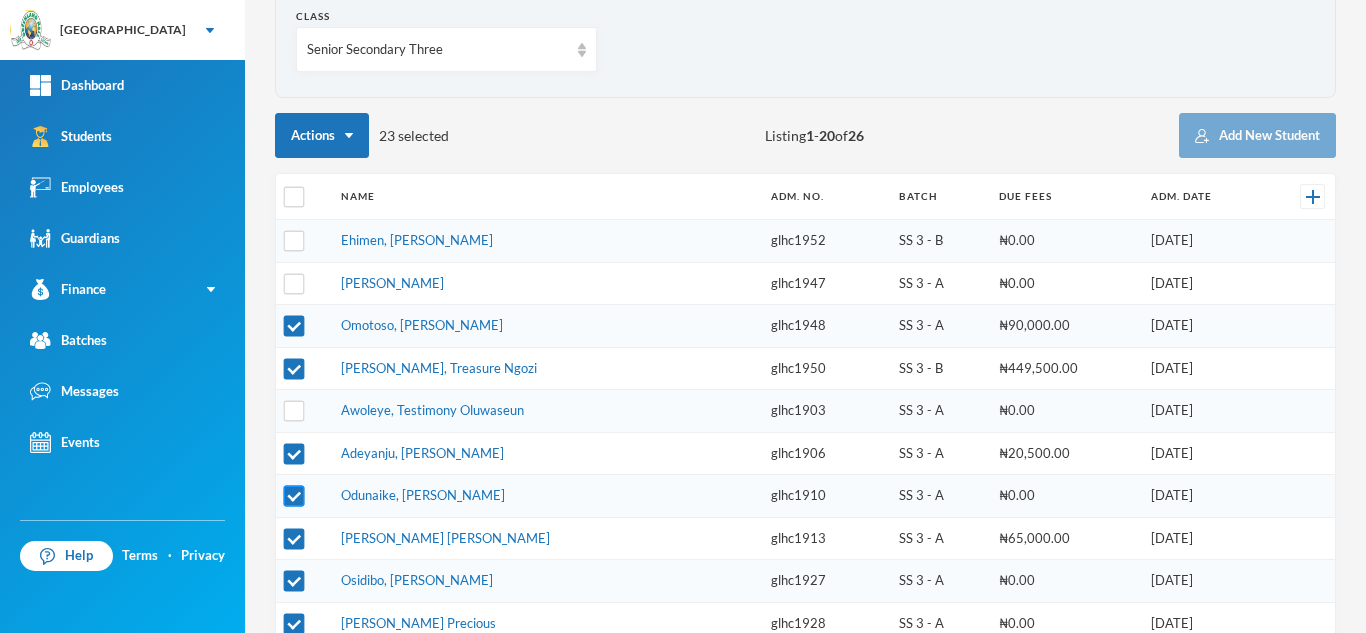 click at bounding box center (294, 496) 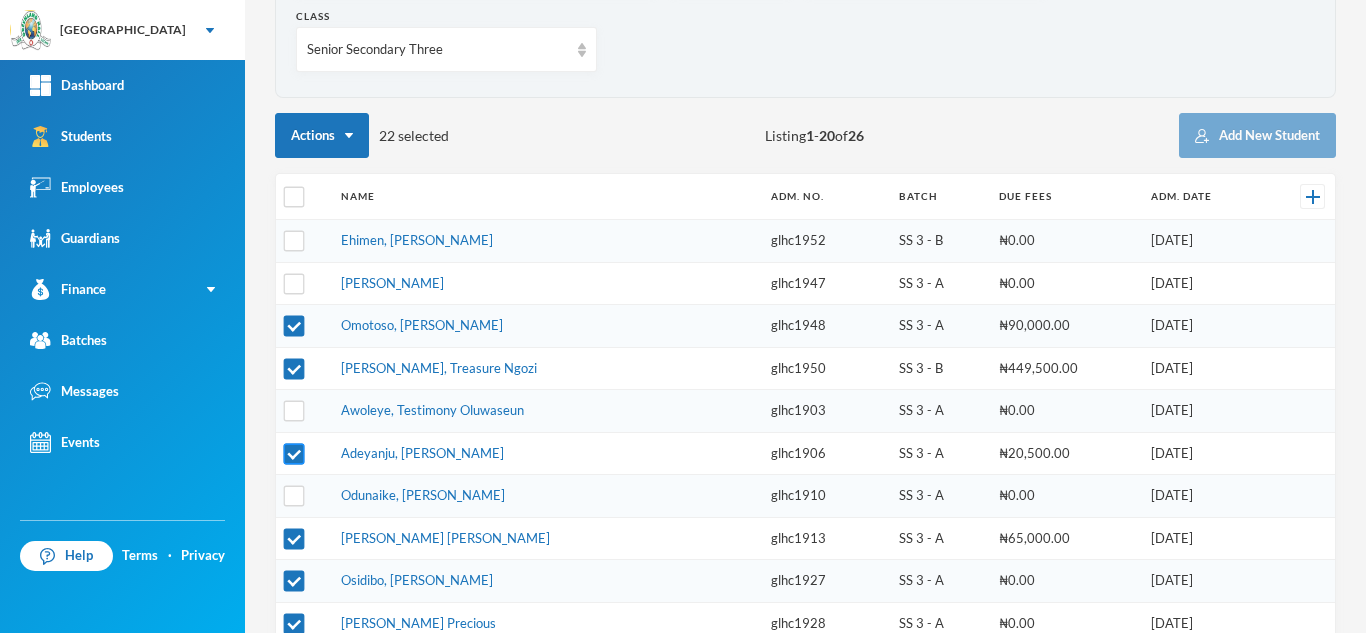 click at bounding box center [294, 453] 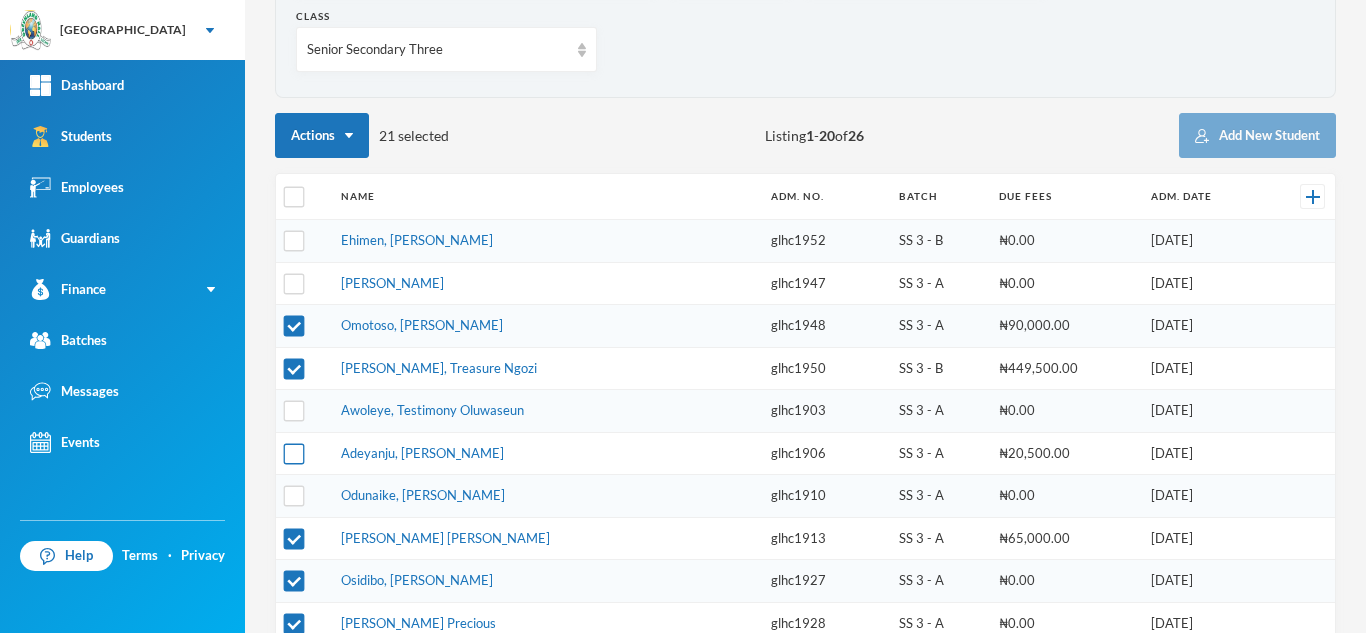 click at bounding box center [294, 453] 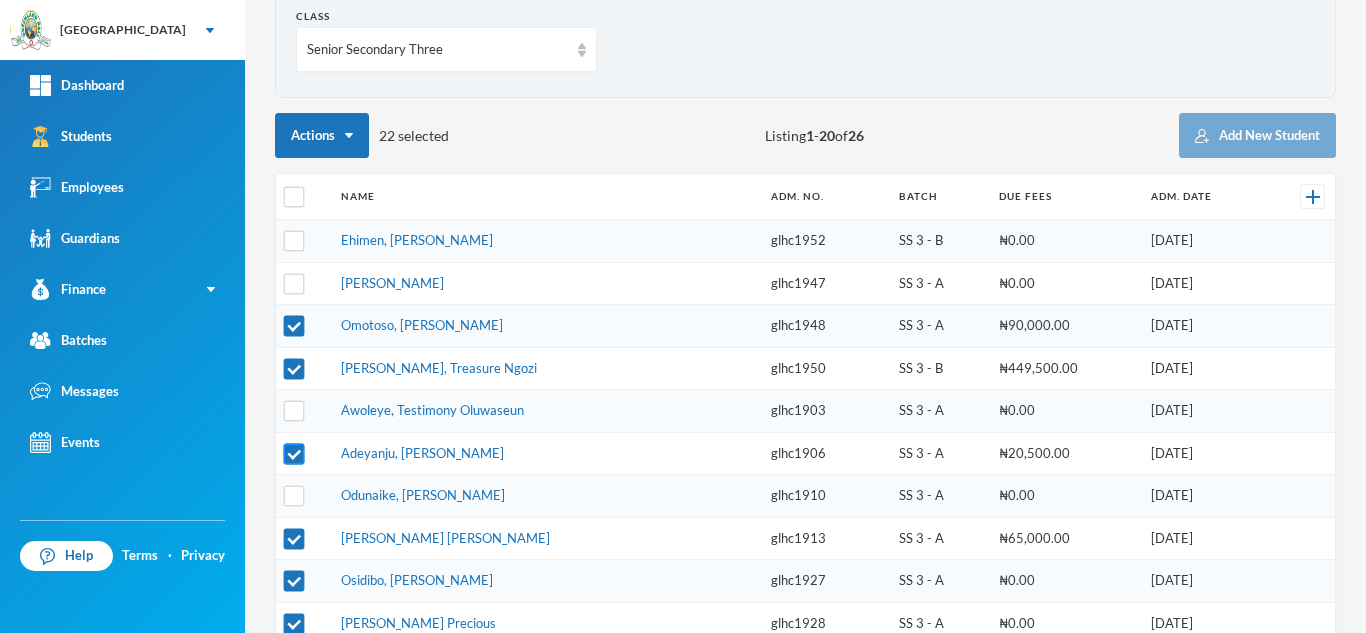click at bounding box center (294, 453) 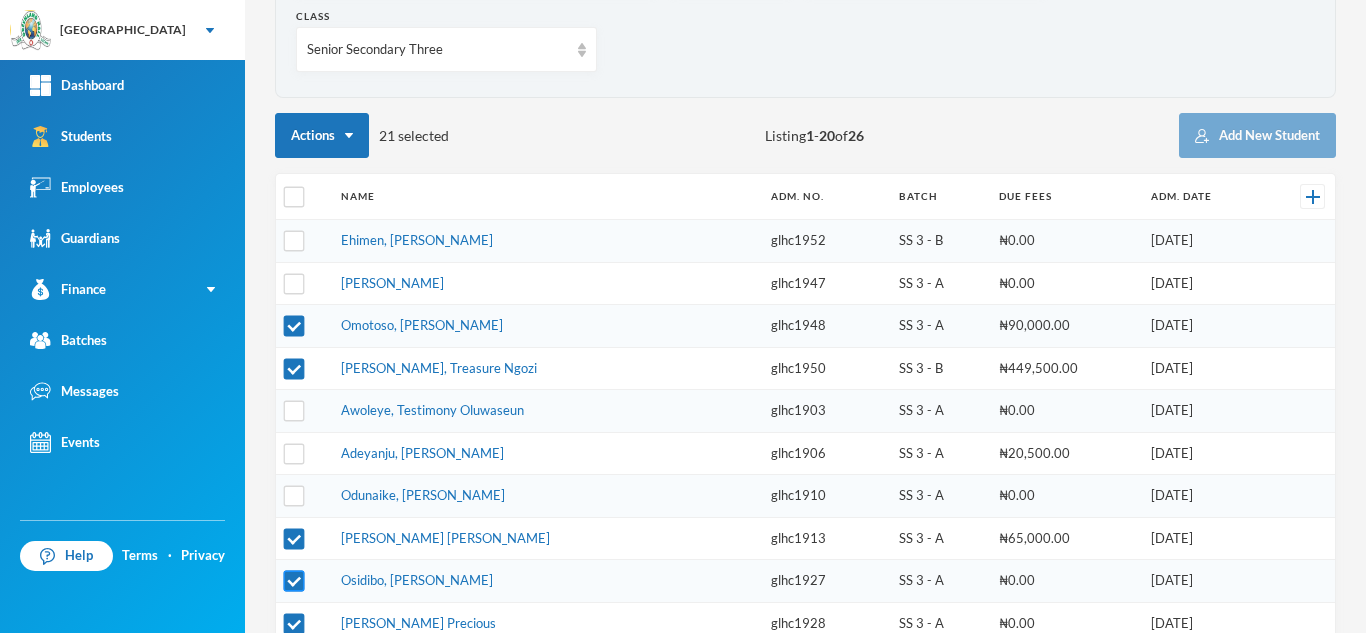 click at bounding box center (294, 581) 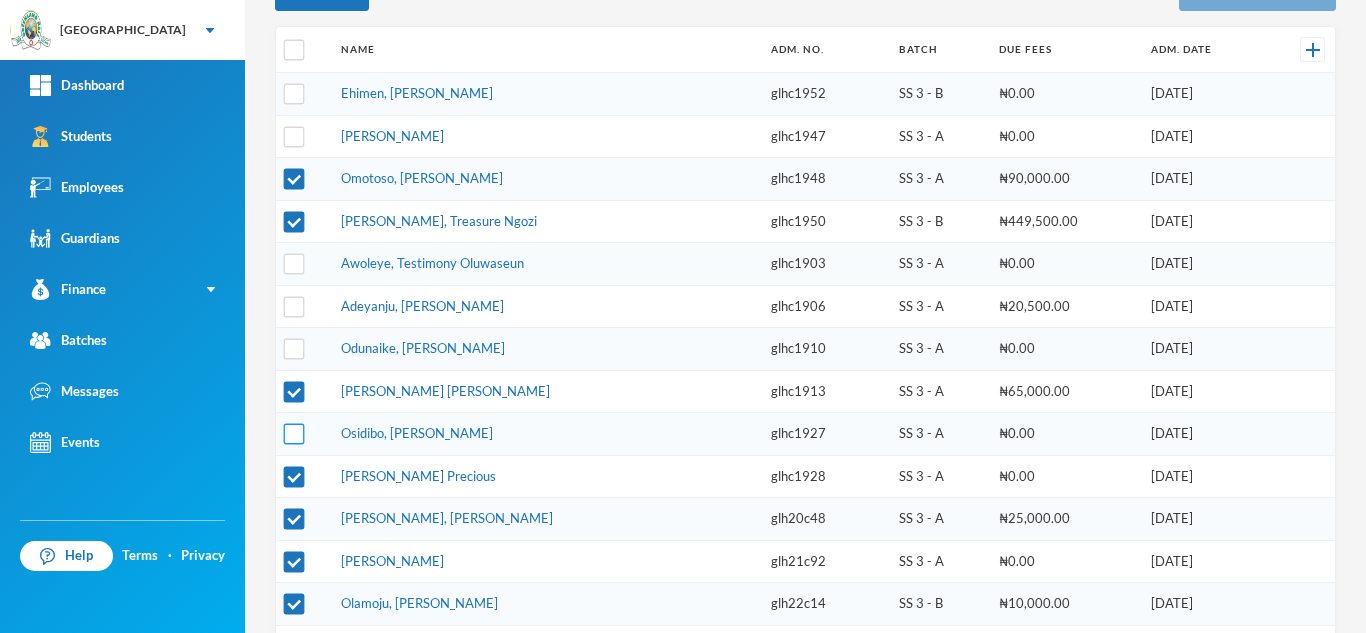scroll, scrollTop: 334, scrollLeft: 0, axis: vertical 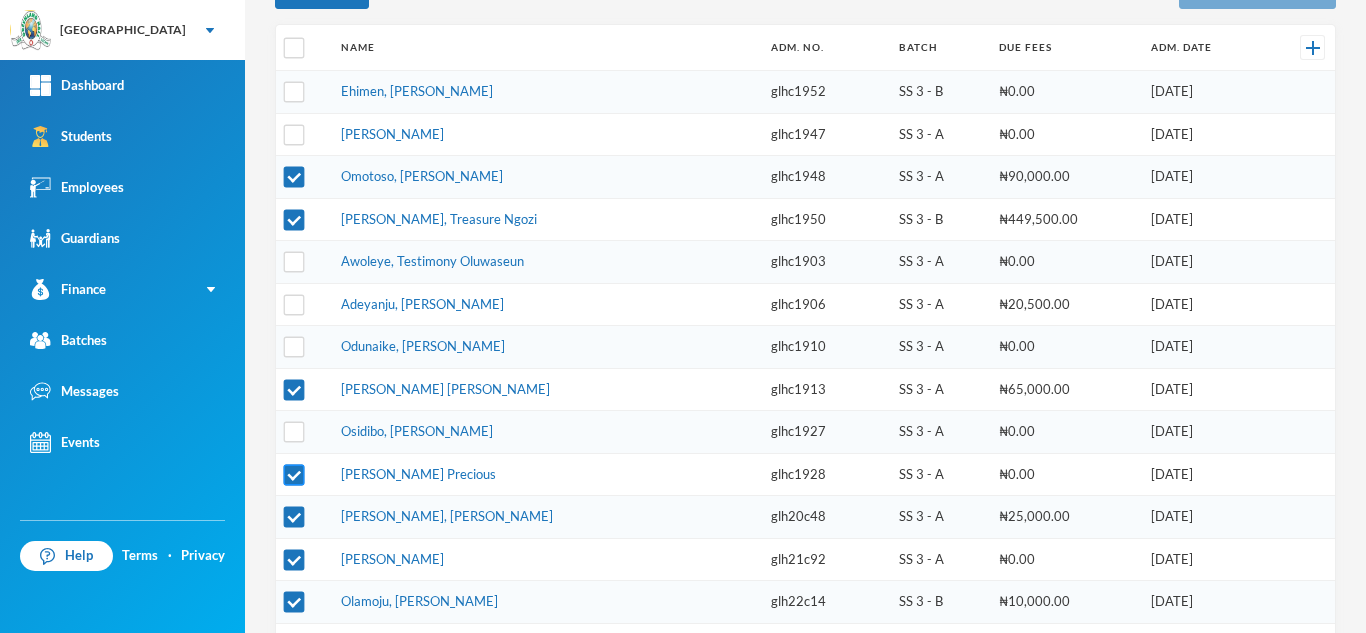 click at bounding box center [294, 474] 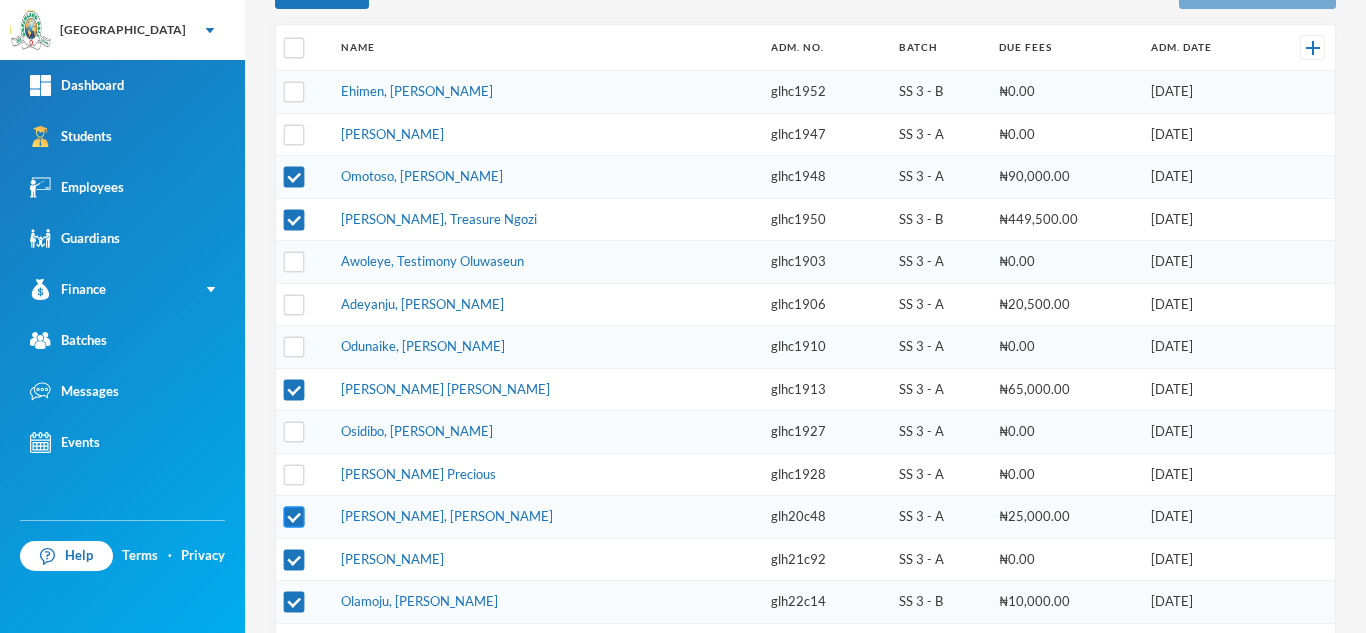 click at bounding box center (294, 517) 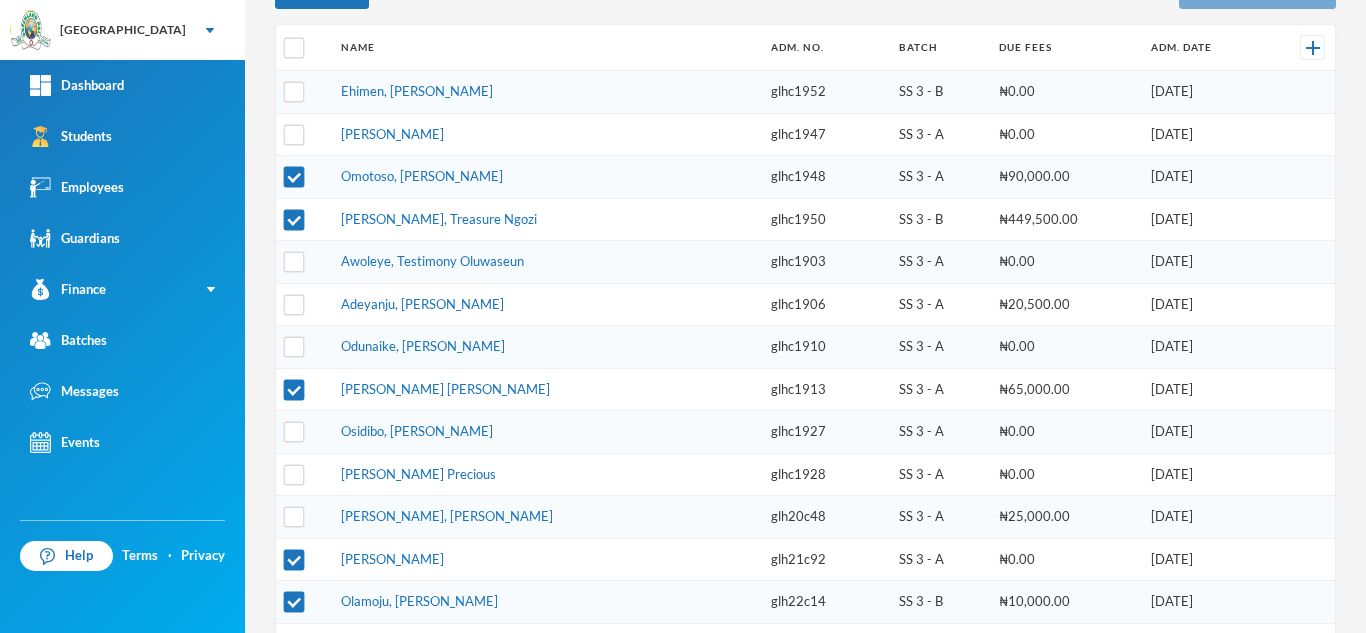 click at bounding box center [303, 559] 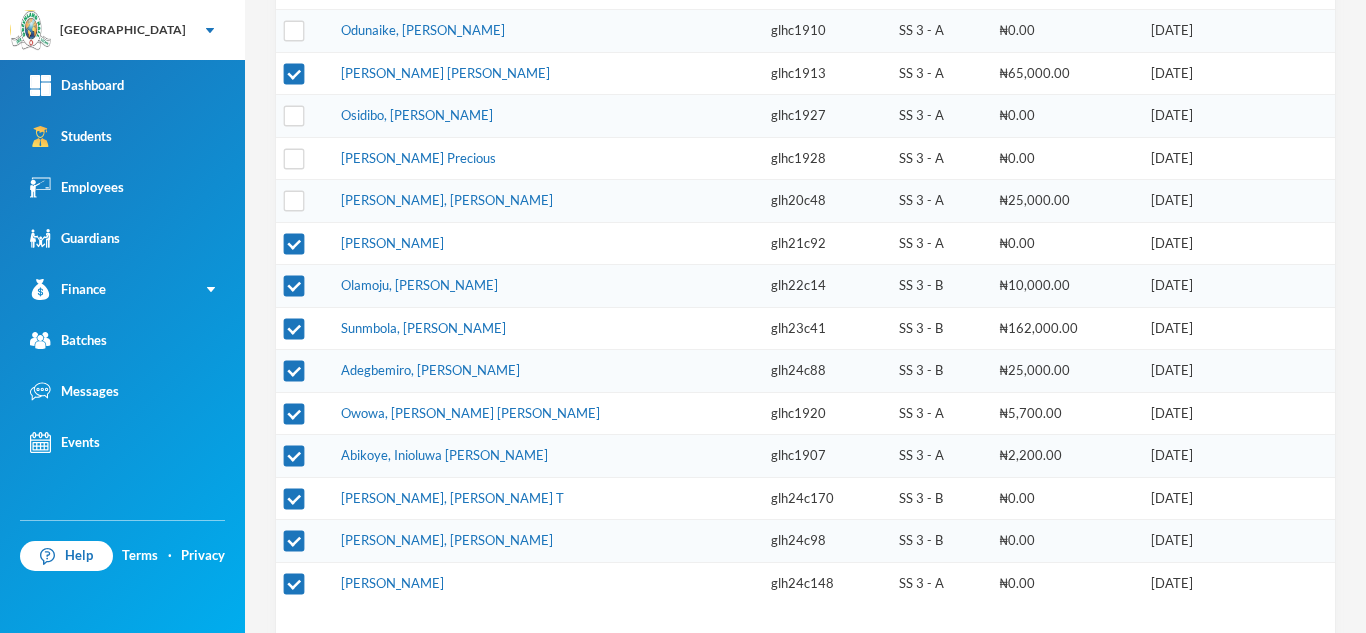 scroll, scrollTop: 655, scrollLeft: 0, axis: vertical 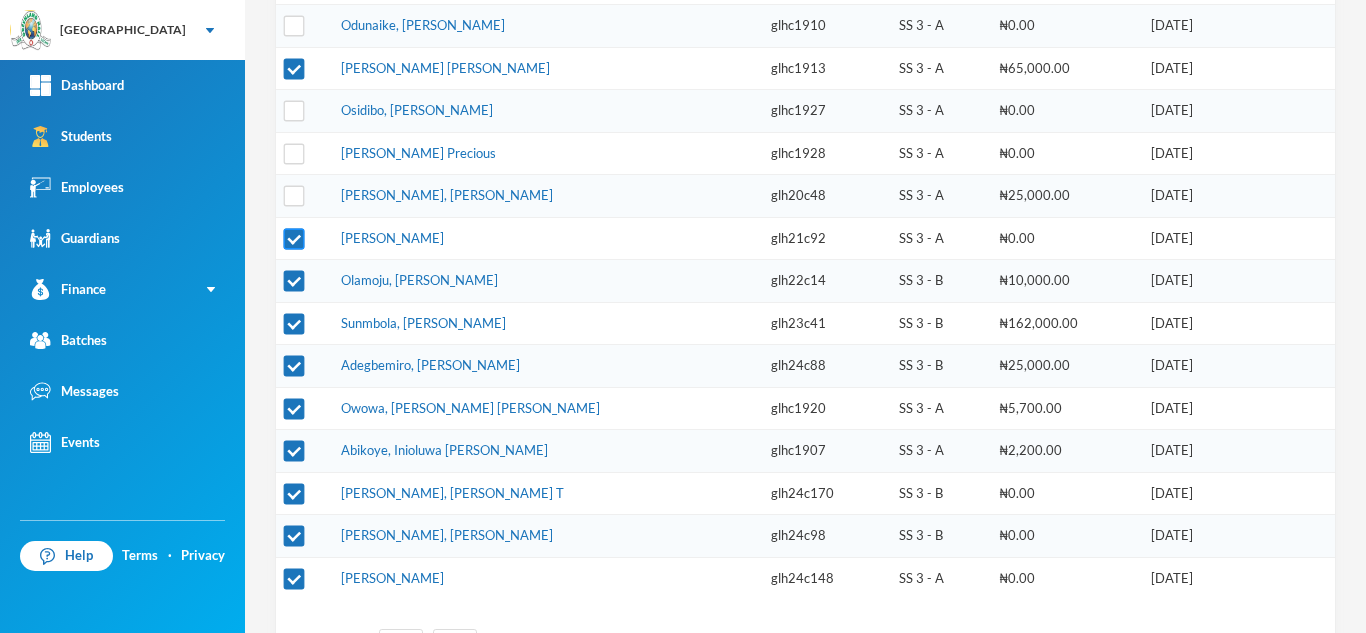 click at bounding box center (294, 238) 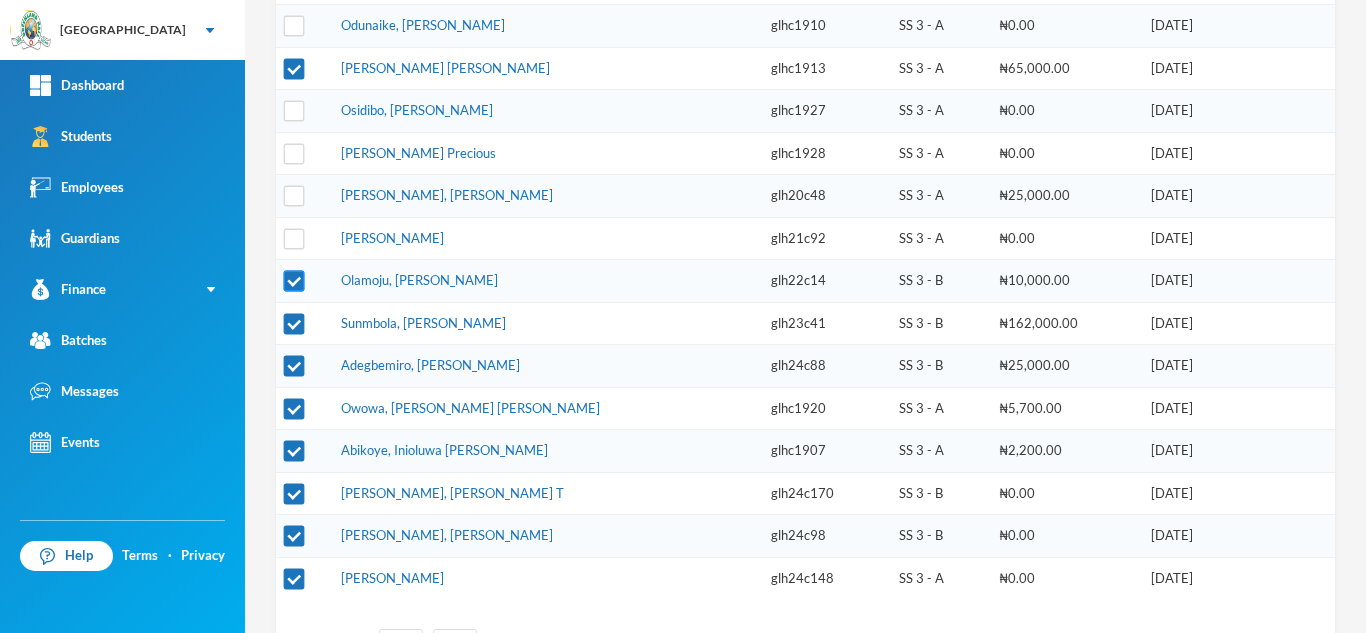 click at bounding box center (294, 281) 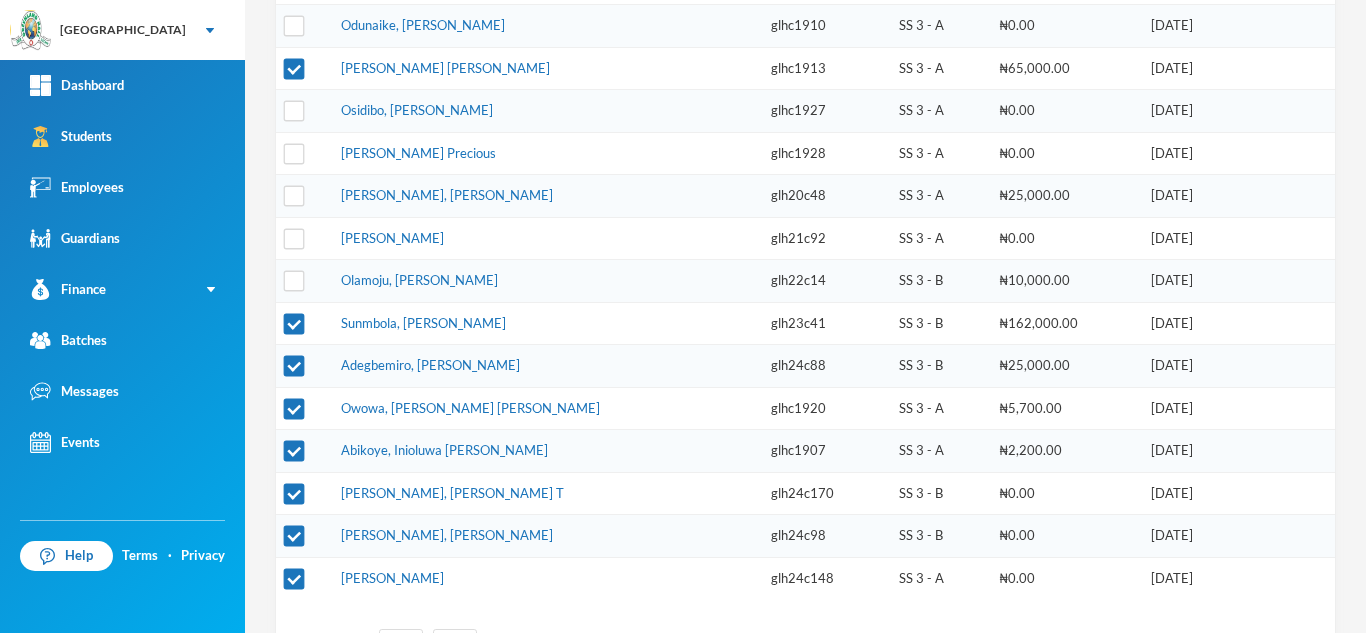scroll, scrollTop: 745, scrollLeft: 0, axis: vertical 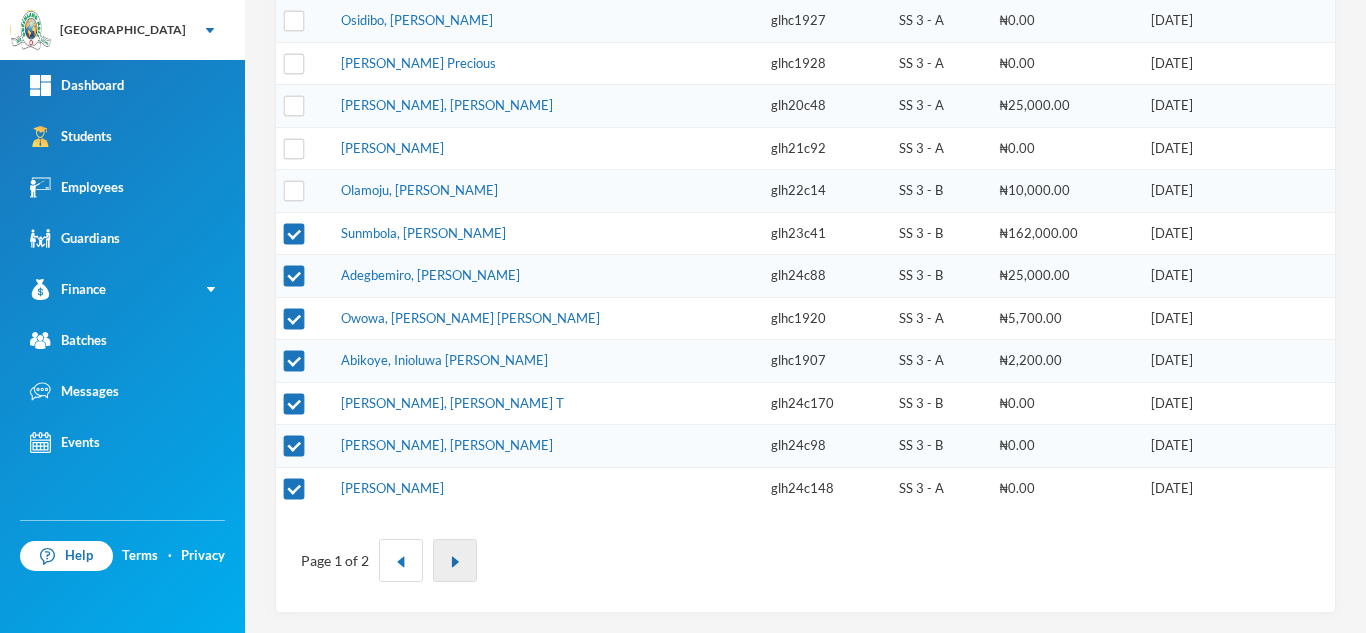 click at bounding box center [455, 560] 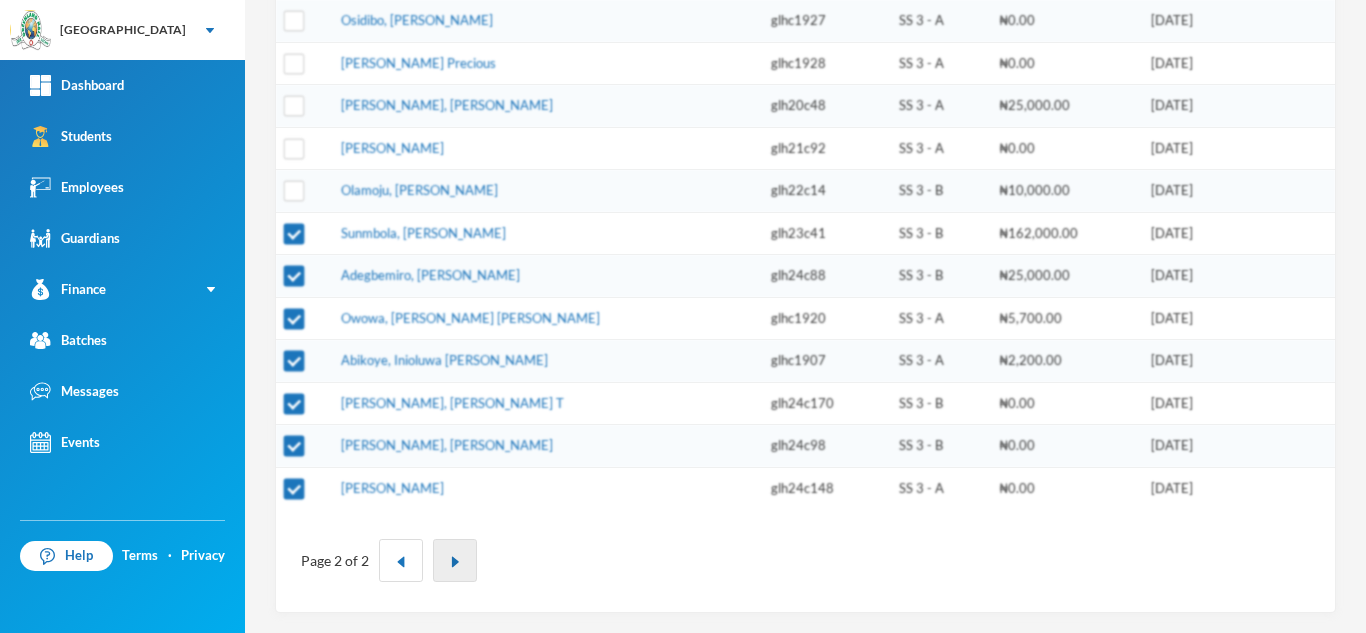 scroll, scrollTop: 150, scrollLeft: 0, axis: vertical 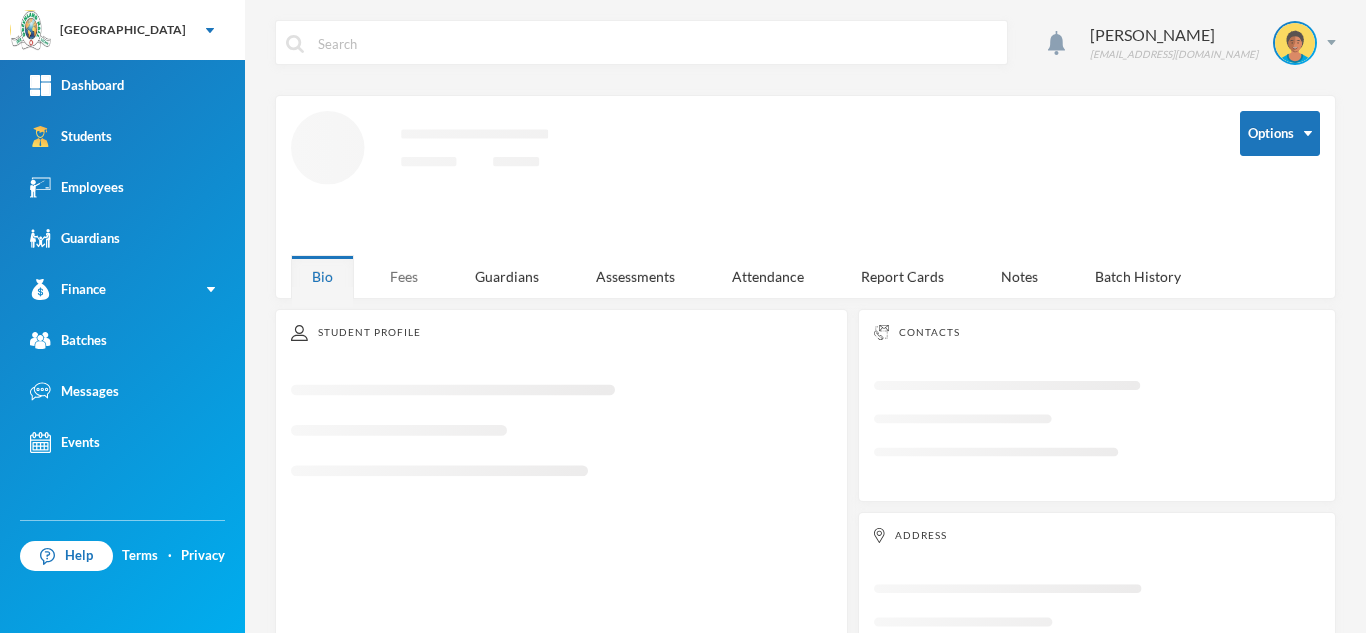 click on "Fees" at bounding box center [404, 276] 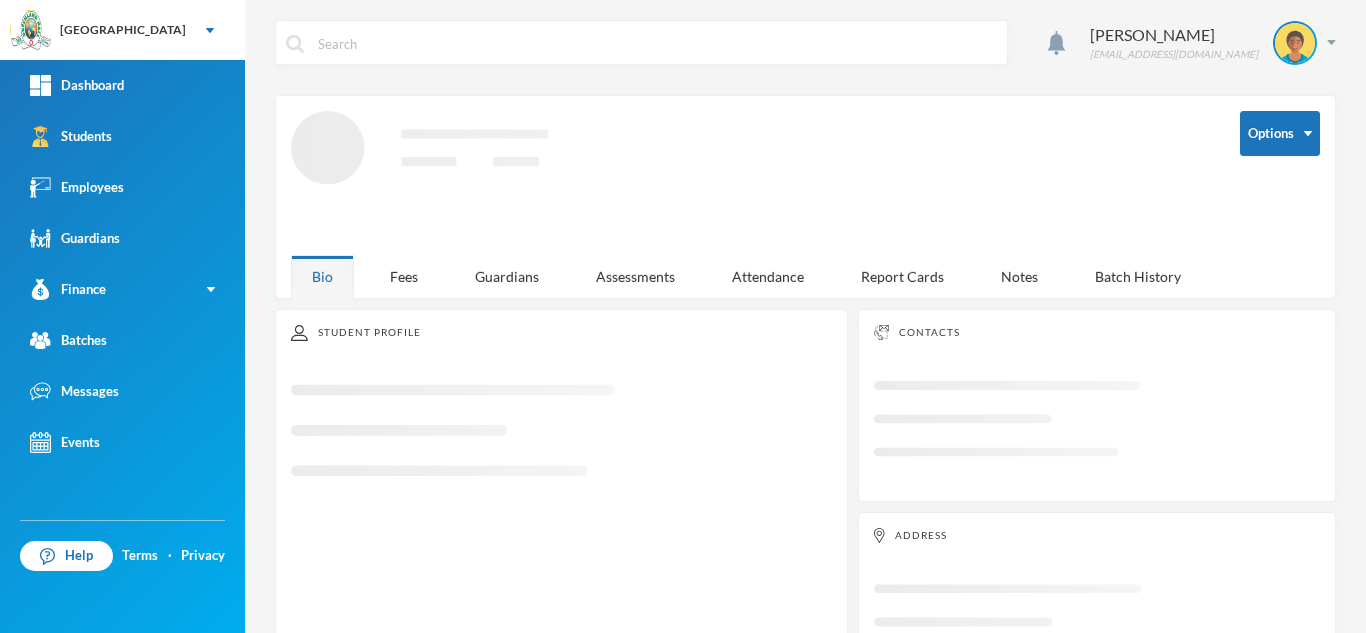 scroll, scrollTop: 0, scrollLeft: 0, axis: both 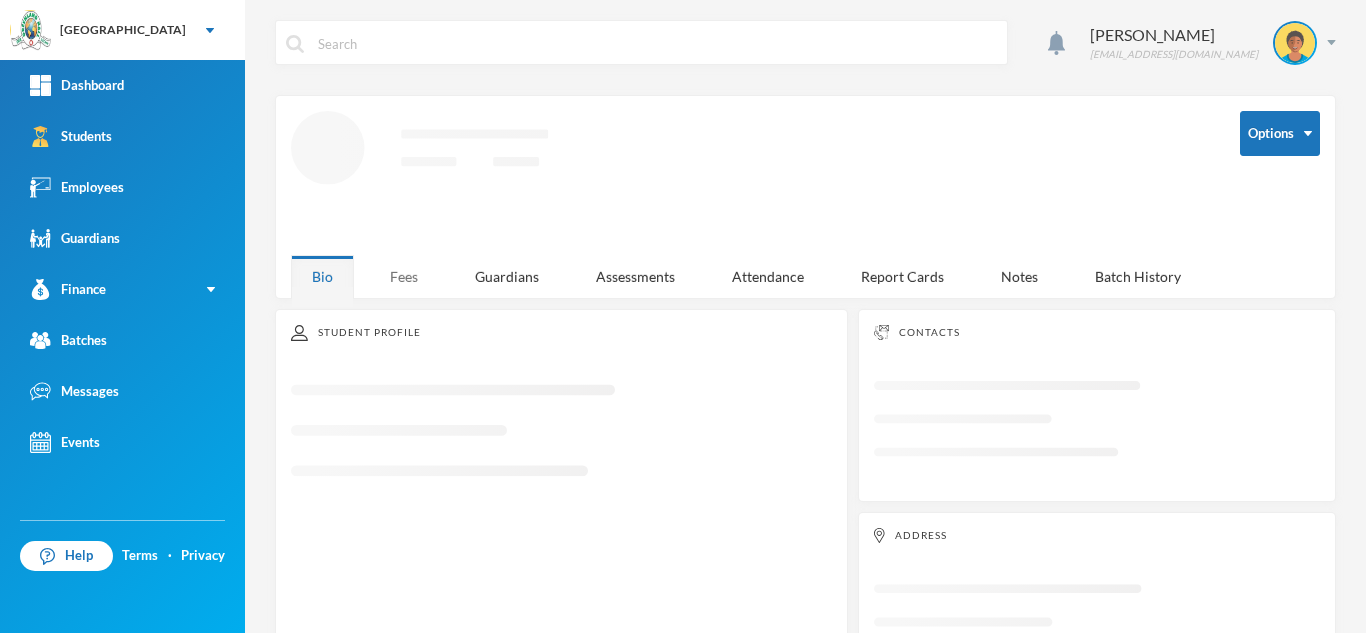 click on "Fees" at bounding box center (404, 276) 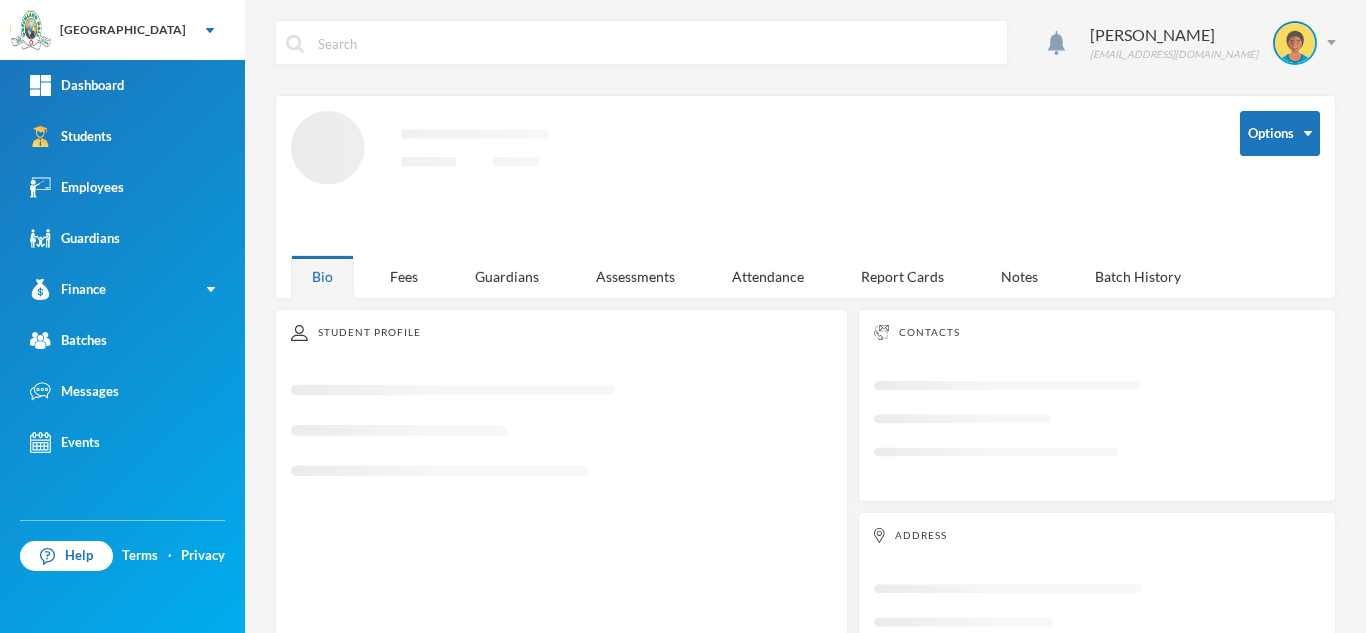 scroll, scrollTop: 0, scrollLeft: 0, axis: both 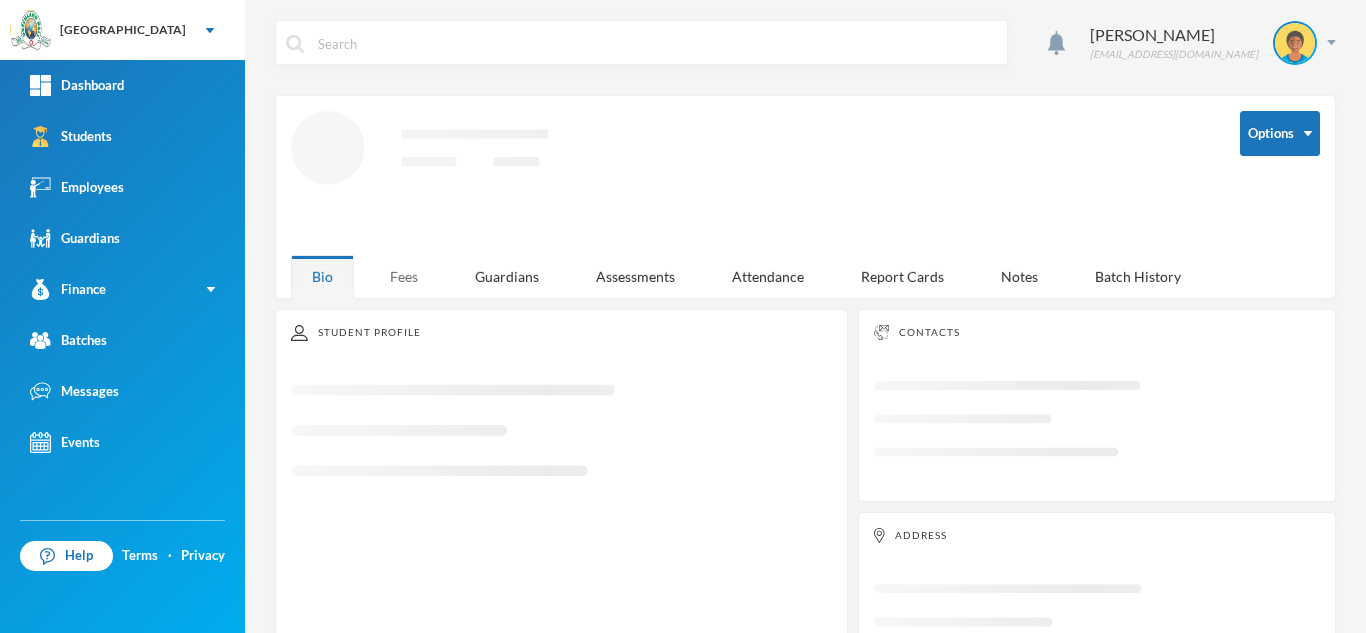 click on "Fees" at bounding box center (404, 276) 